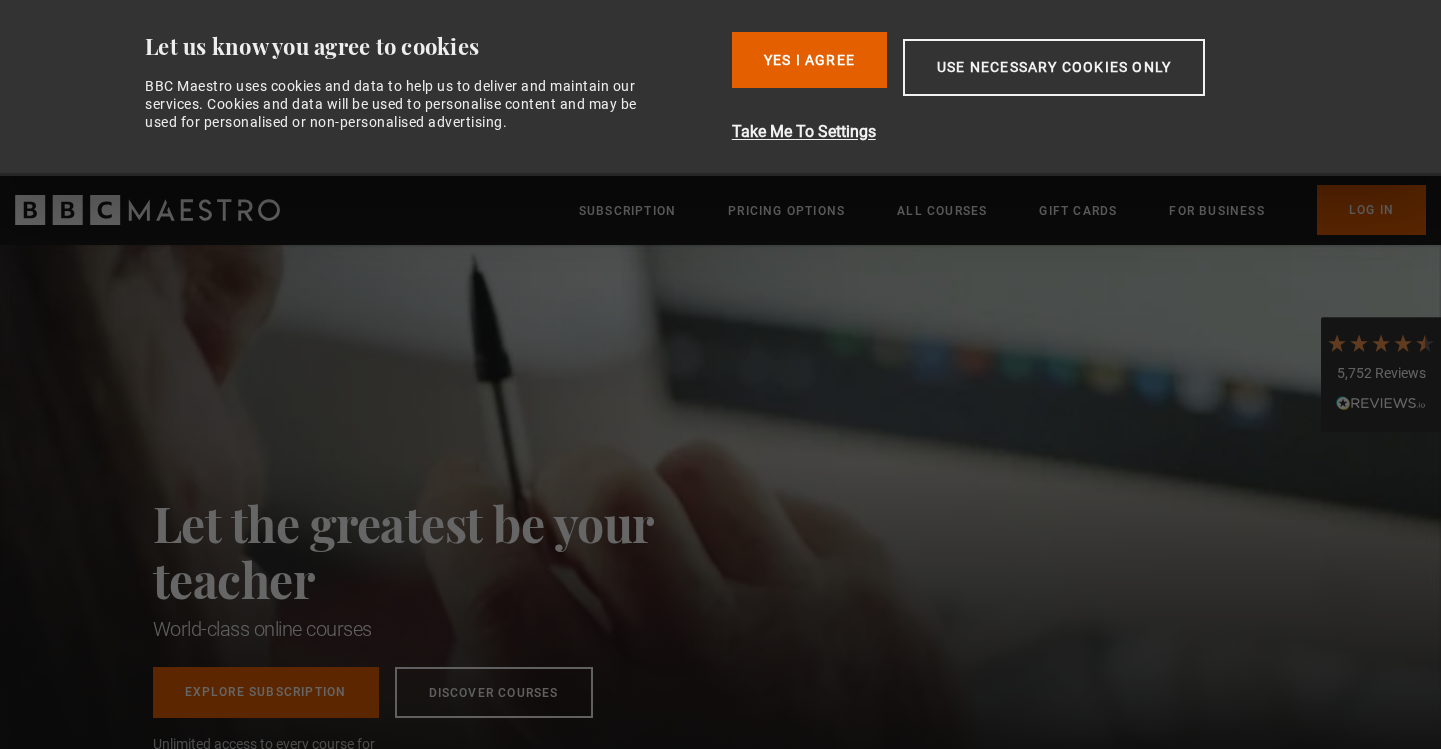 scroll, scrollTop: 0, scrollLeft: 0, axis: both 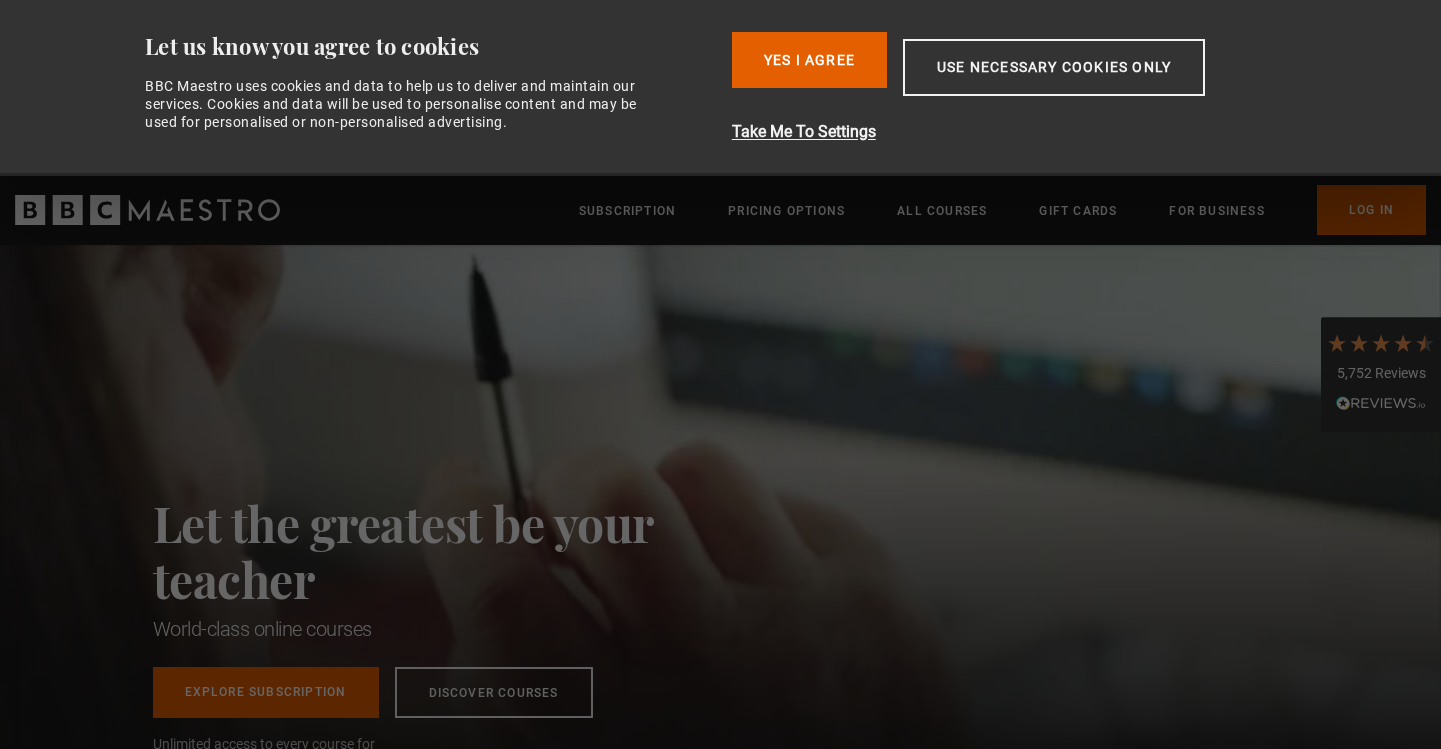 click on "Log In" at bounding box center [1371, 210] 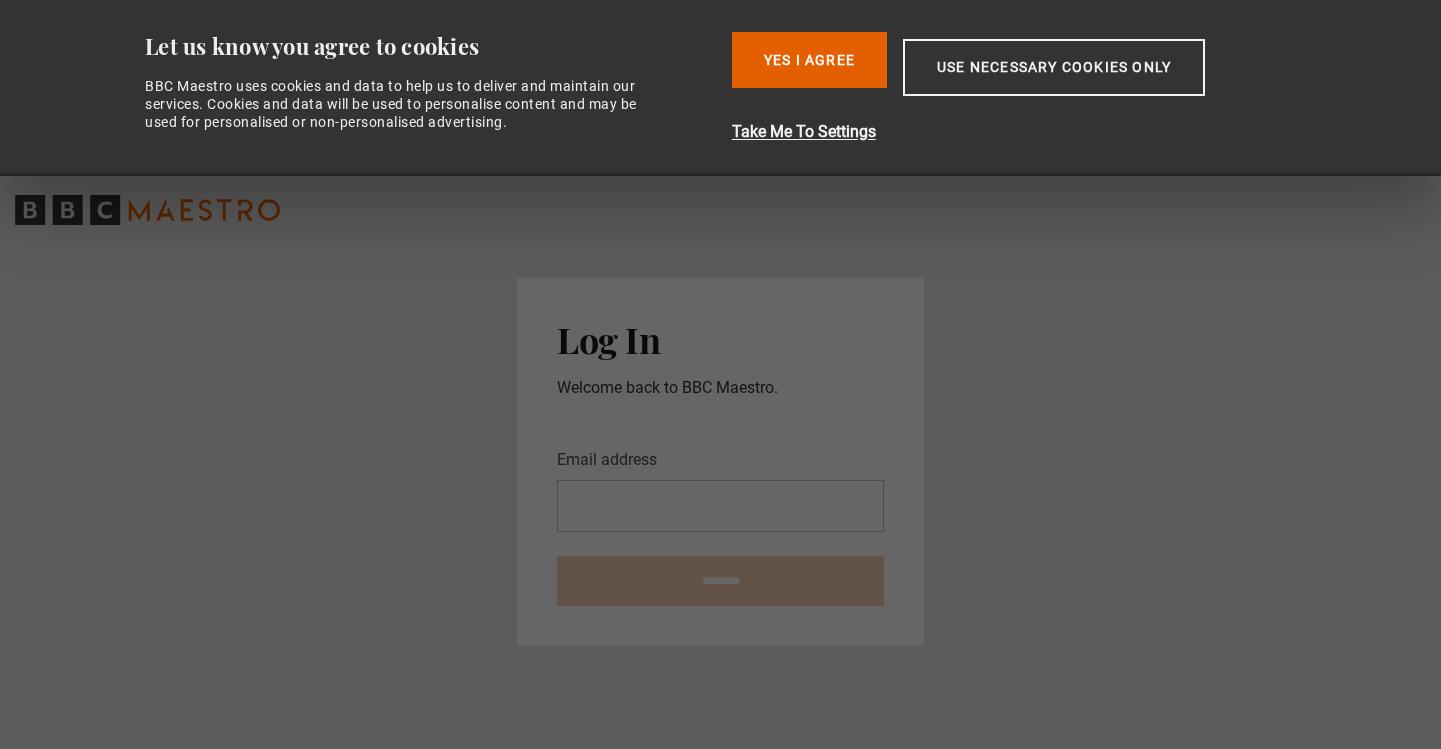 scroll, scrollTop: 0, scrollLeft: 0, axis: both 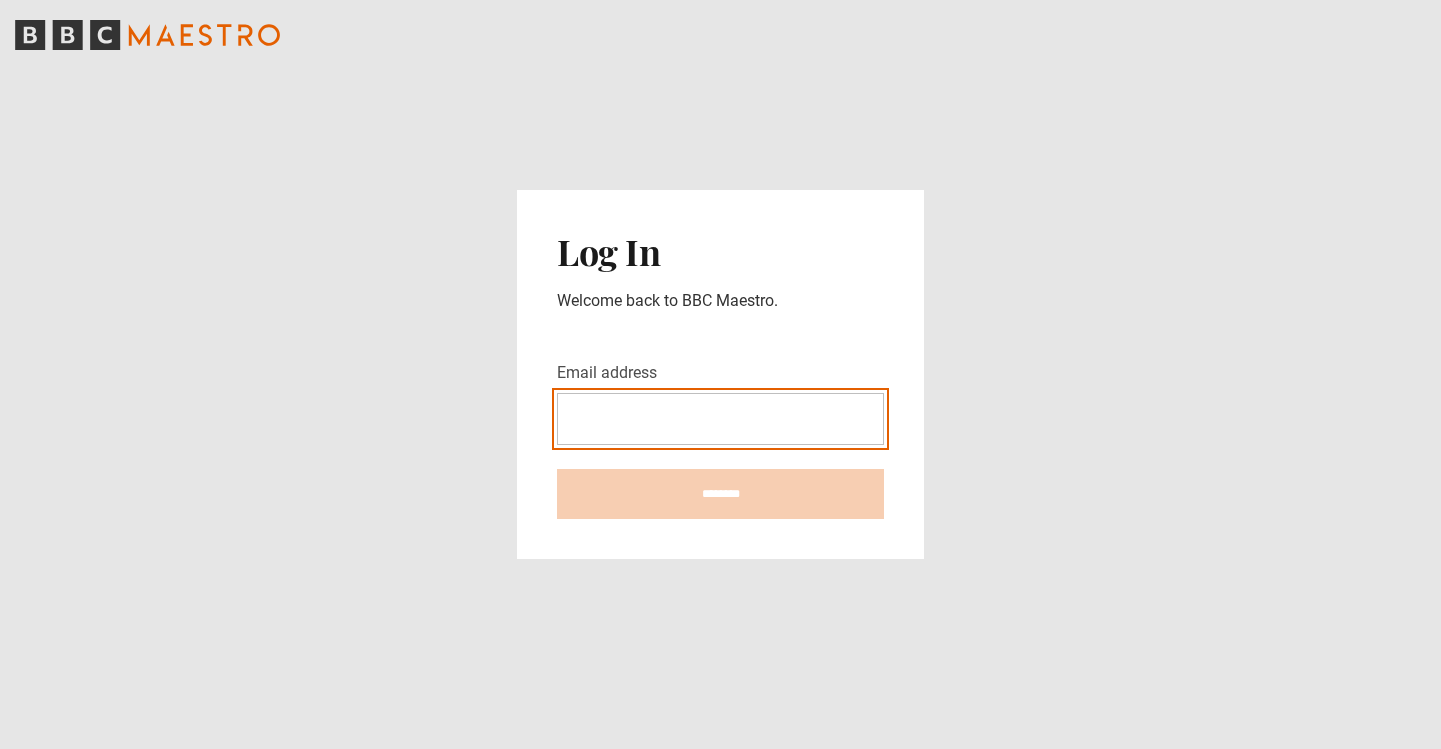 type on "**********" 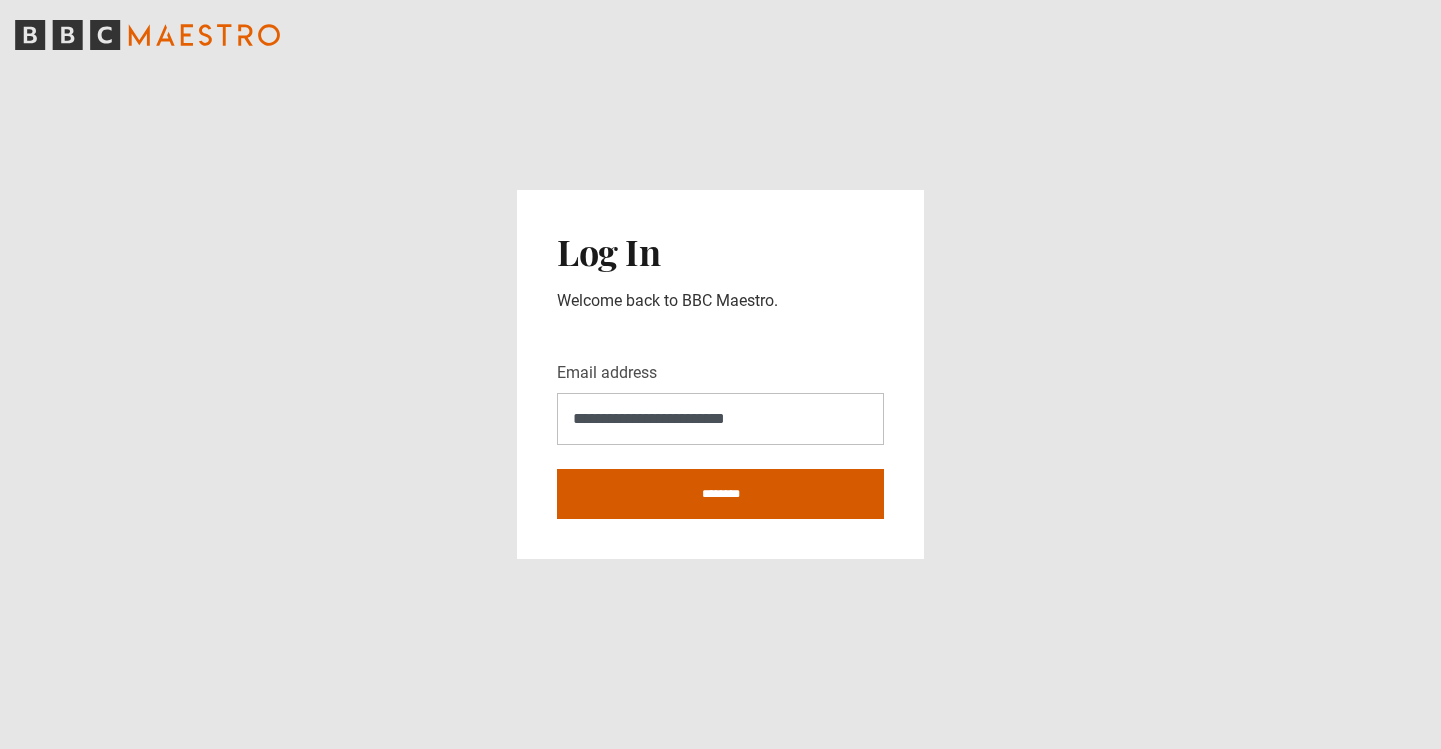 click on "********" at bounding box center (720, 494) 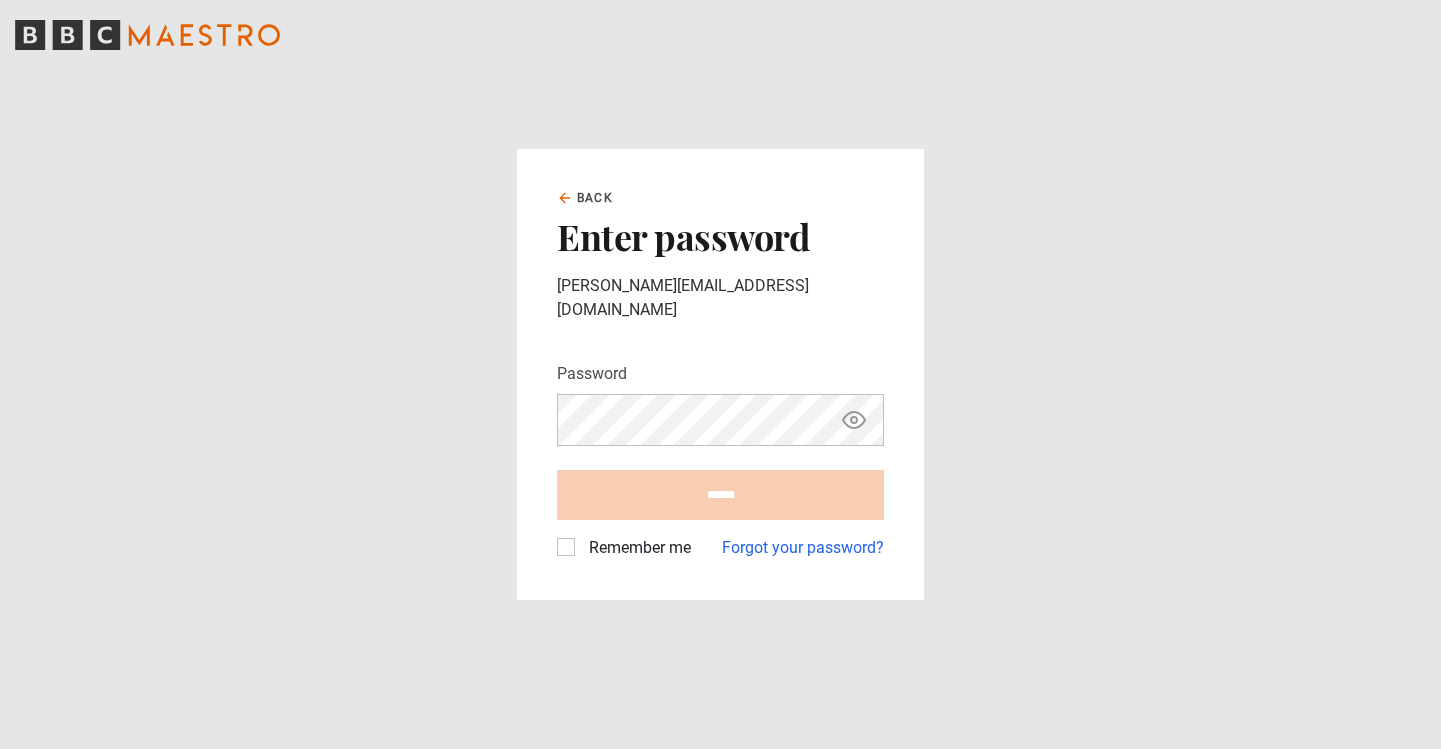 scroll, scrollTop: 0, scrollLeft: 0, axis: both 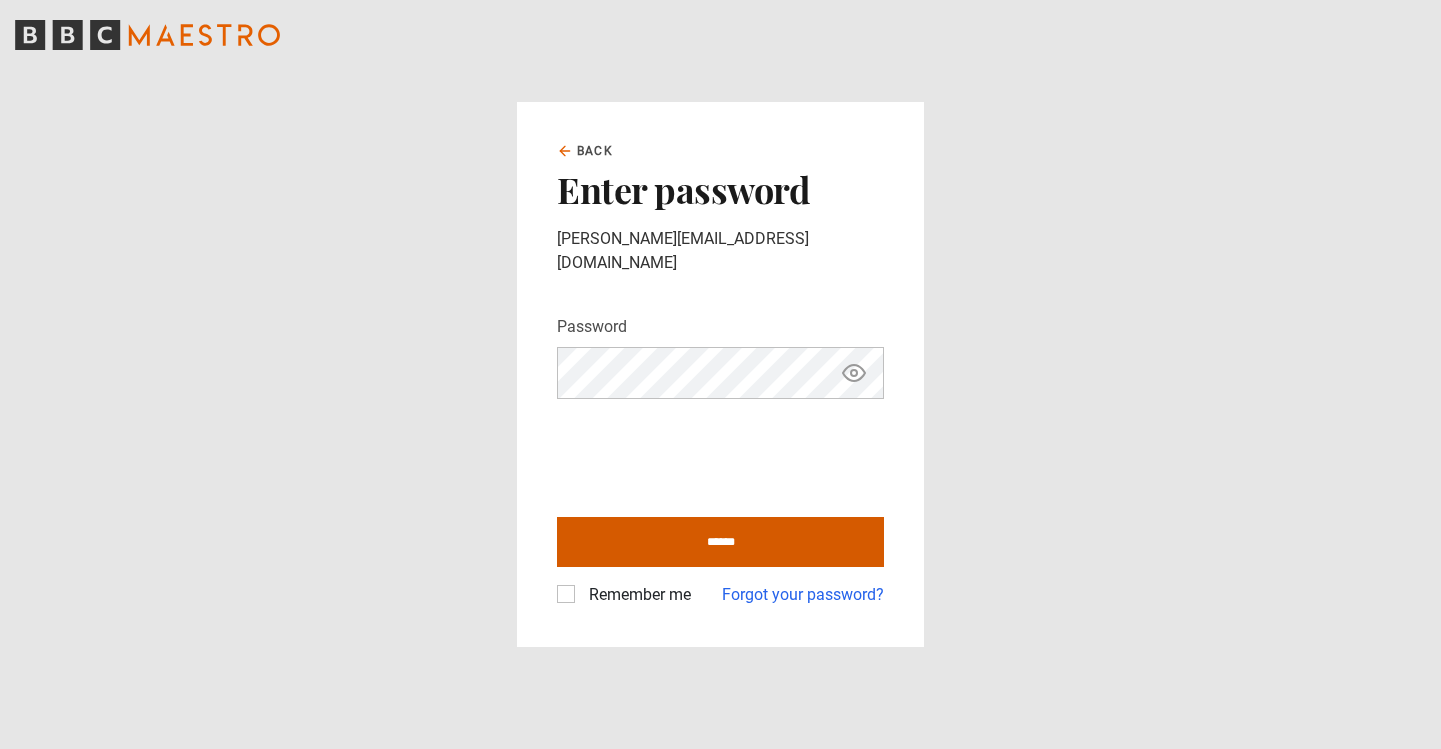 click on "******" at bounding box center (720, 542) 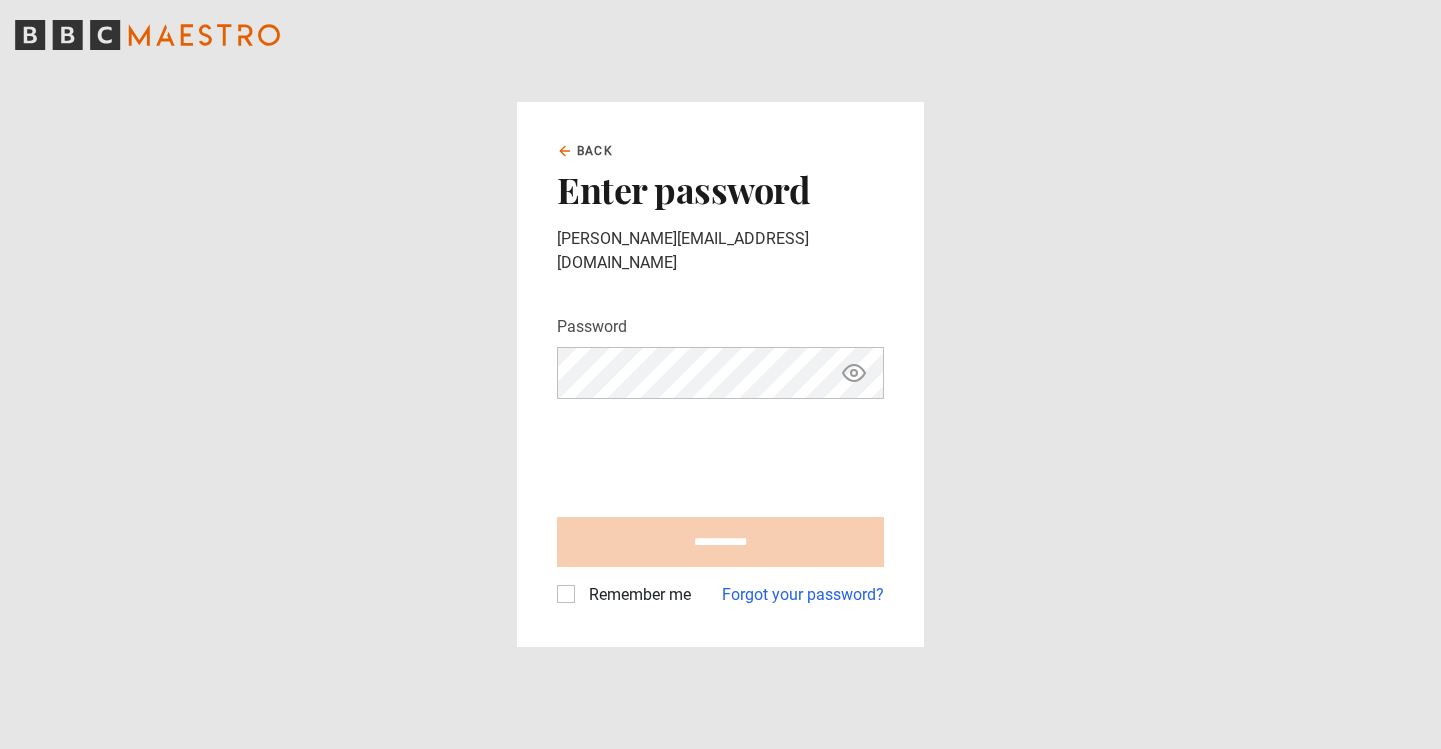 click on "Remember me" at bounding box center [636, 595] 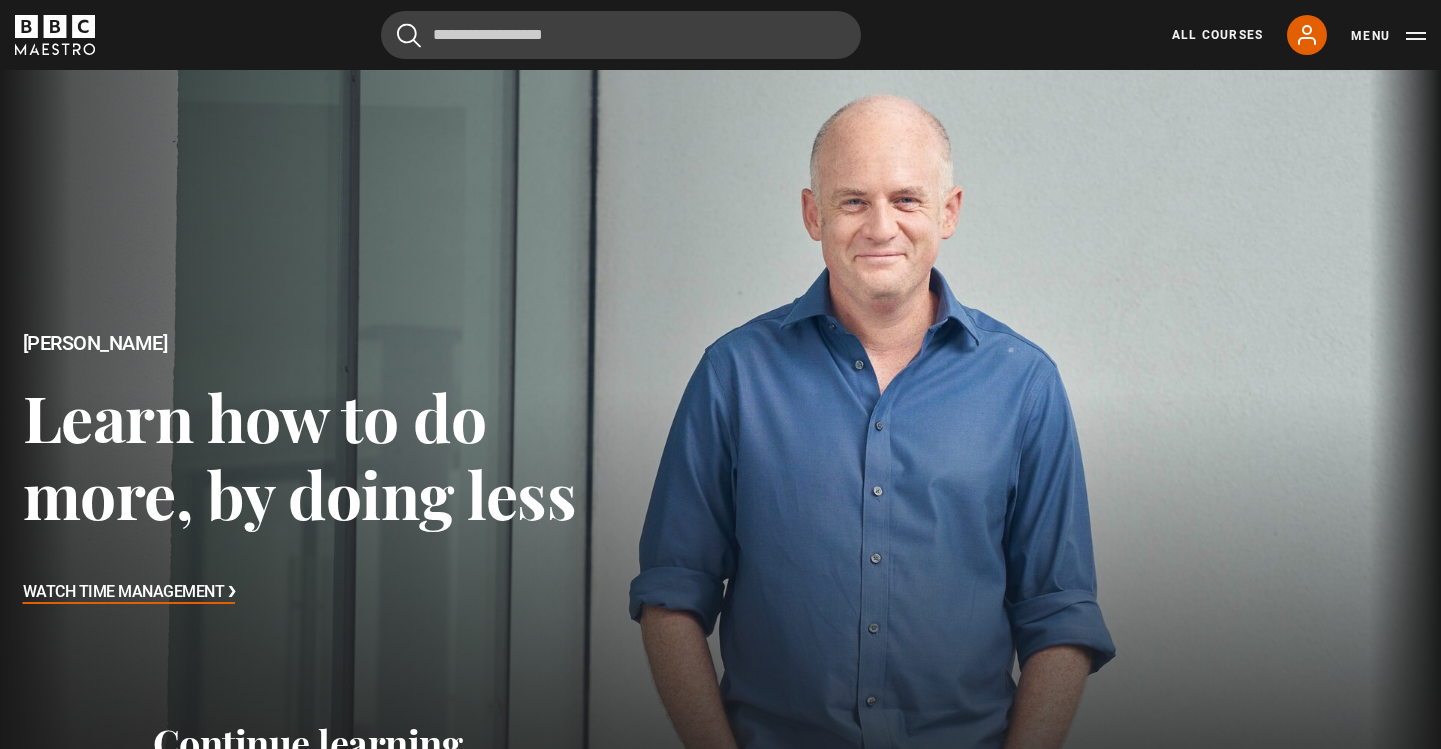 scroll, scrollTop: 0, scrollLeft: 0, axis: both 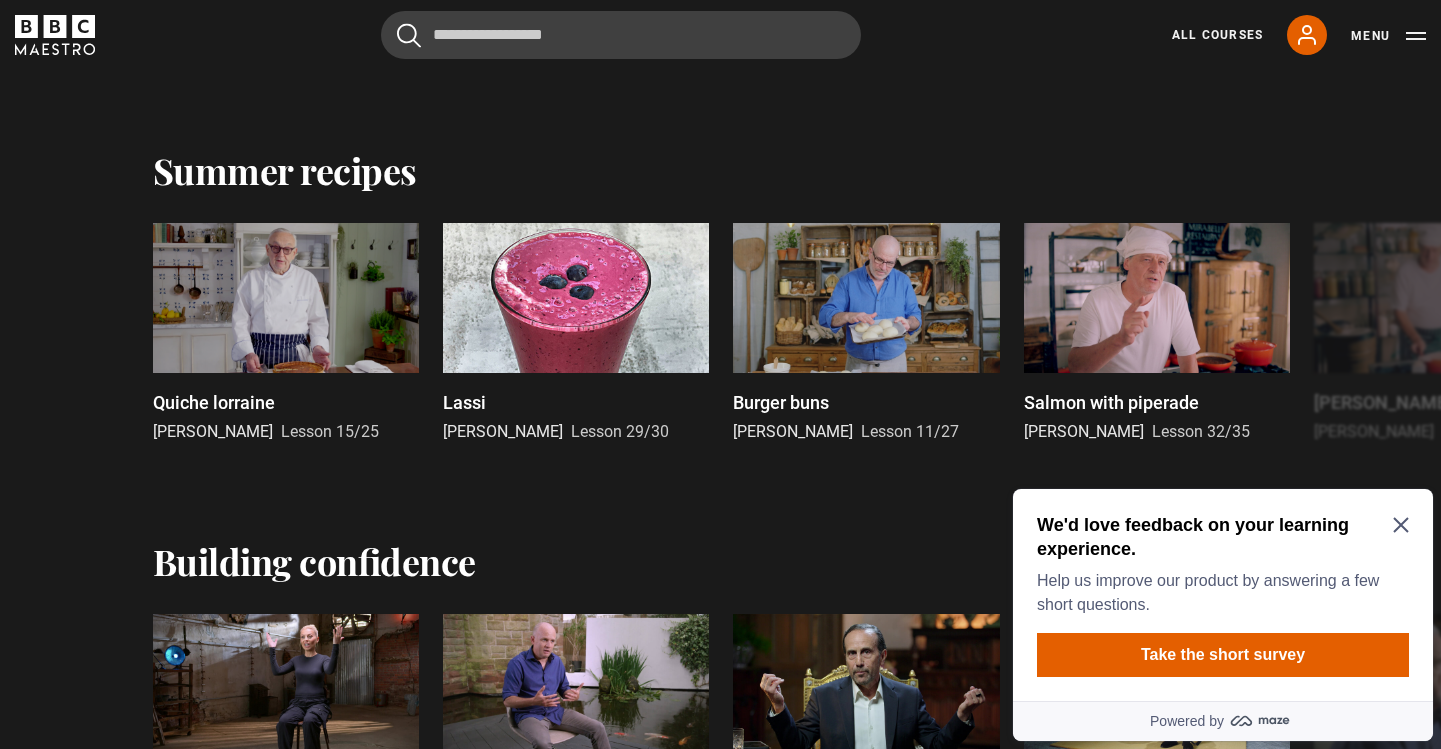 click 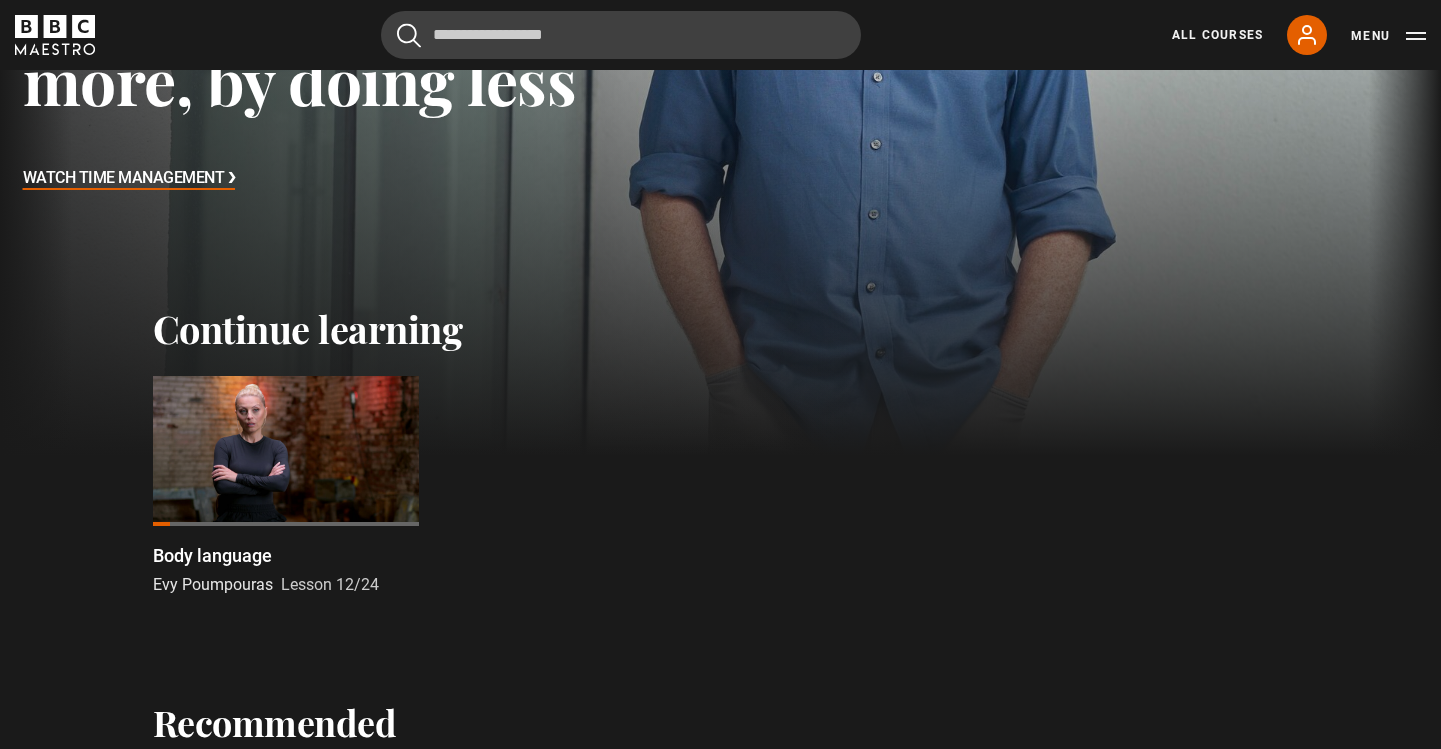 scroll, scrollTop: 408, scrollLeft: 0, axis: vertical 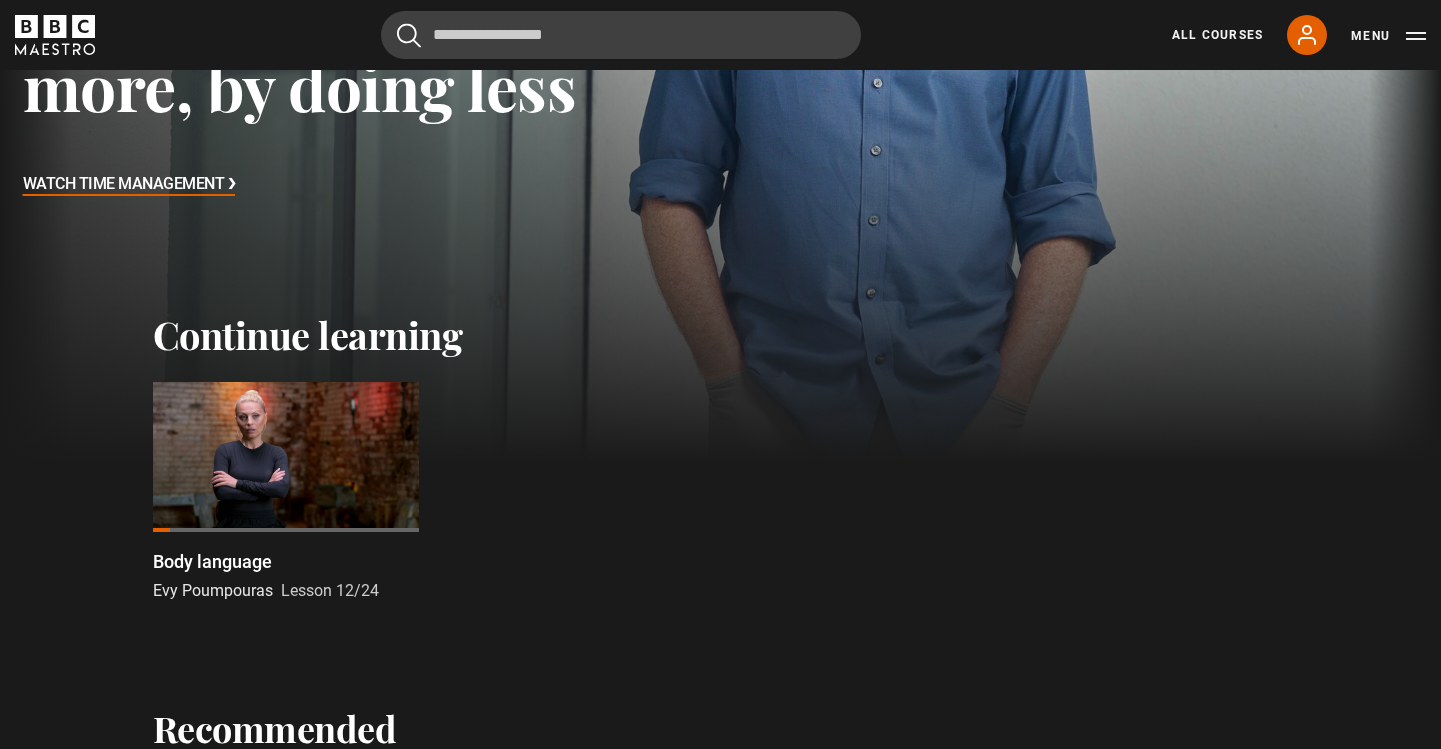 click at bounding box center (286, 457) 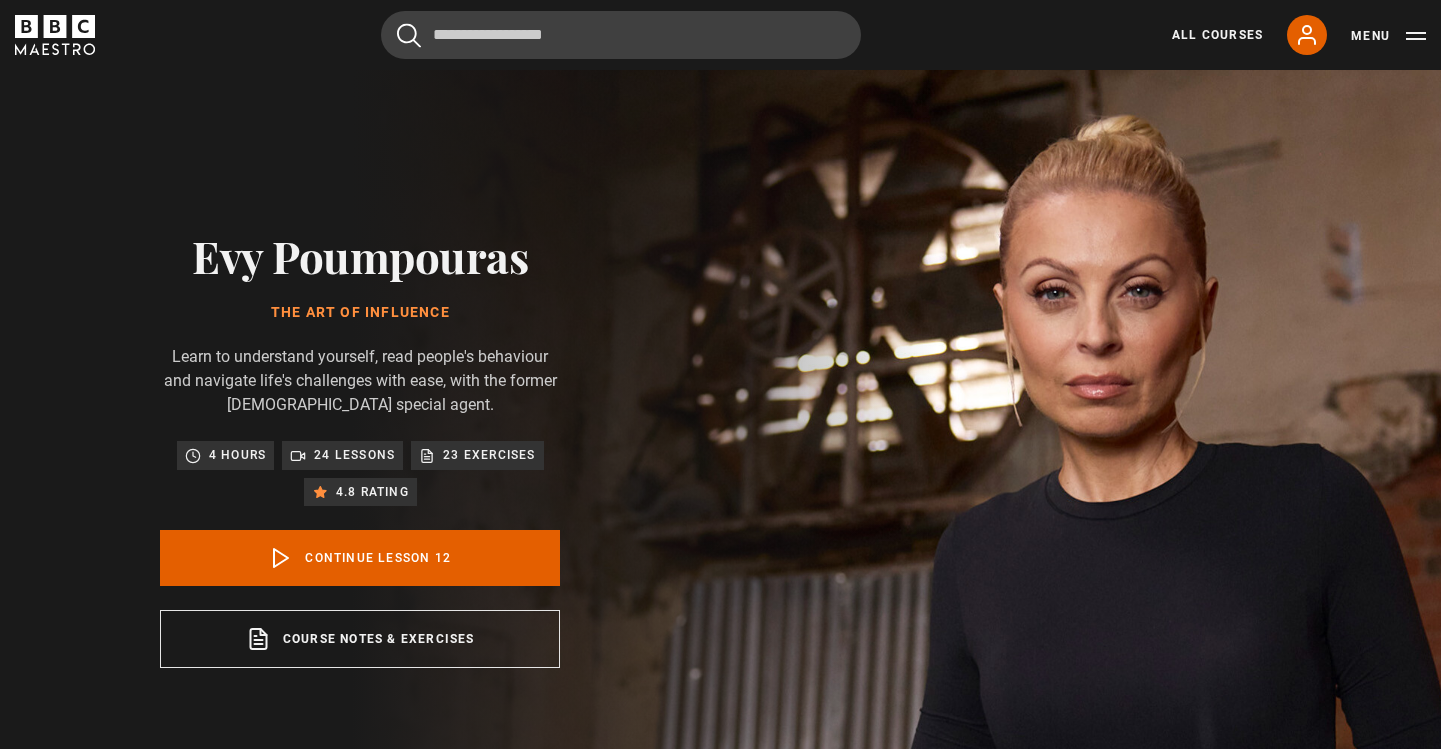scroll, scrollTop: 828, scrollLeft: 0, axis: vertical 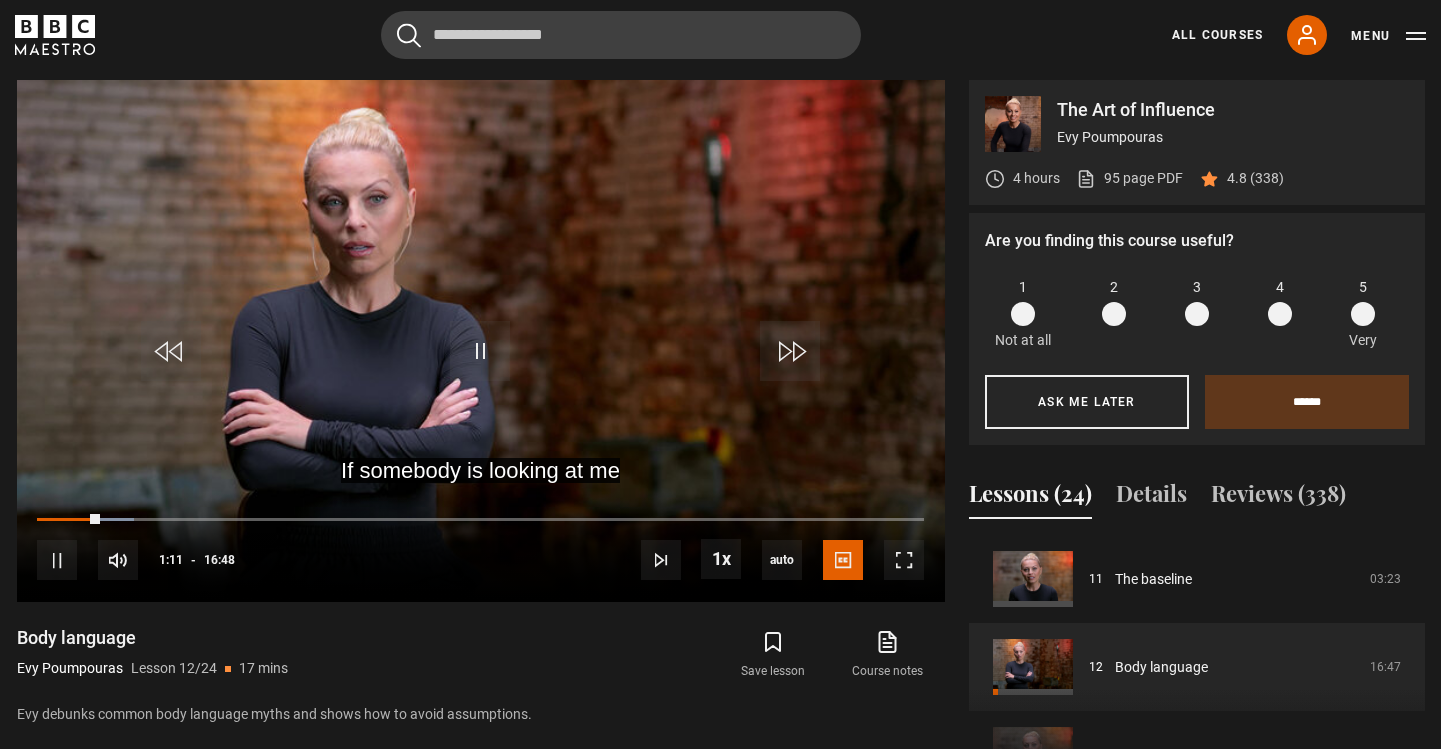 click at bounding box center [1363, 314] 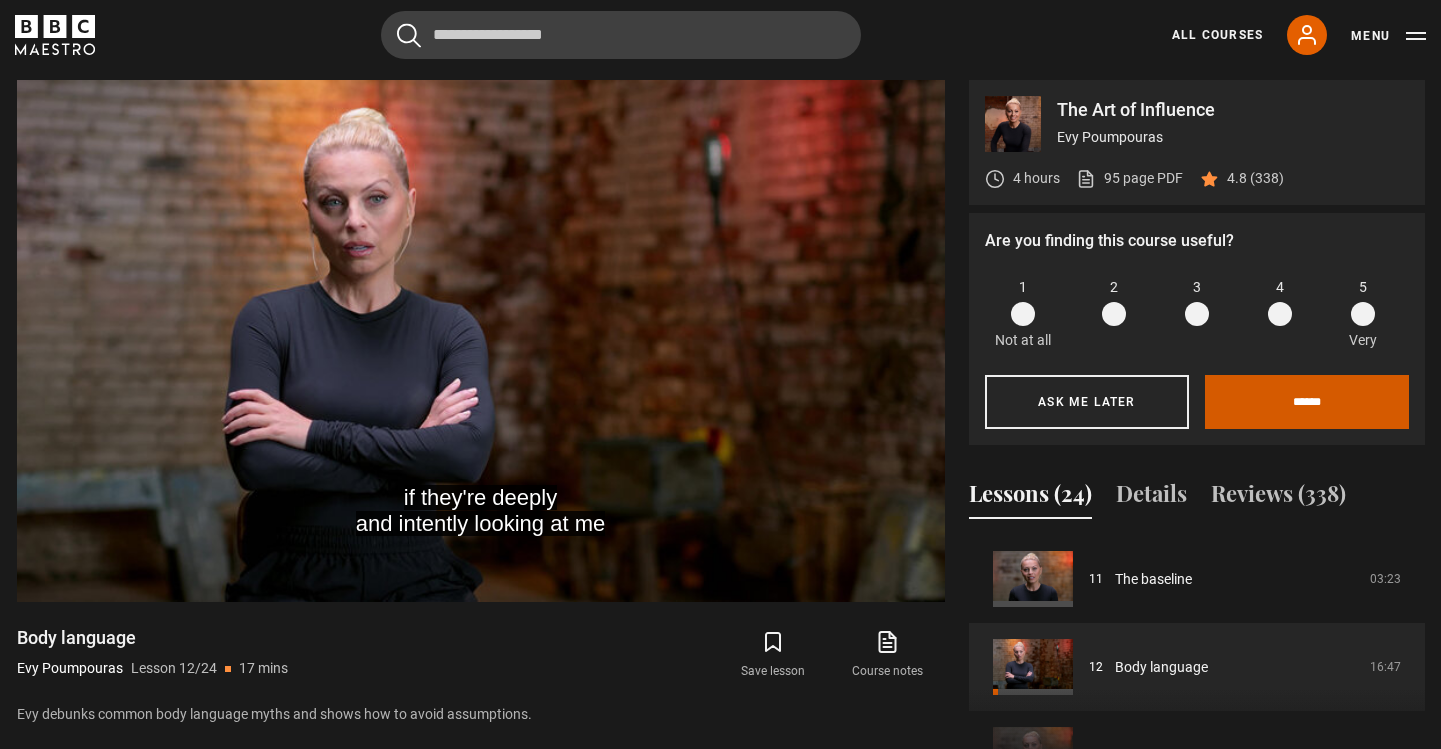 click on "******" at bounding box center (1307, 402) 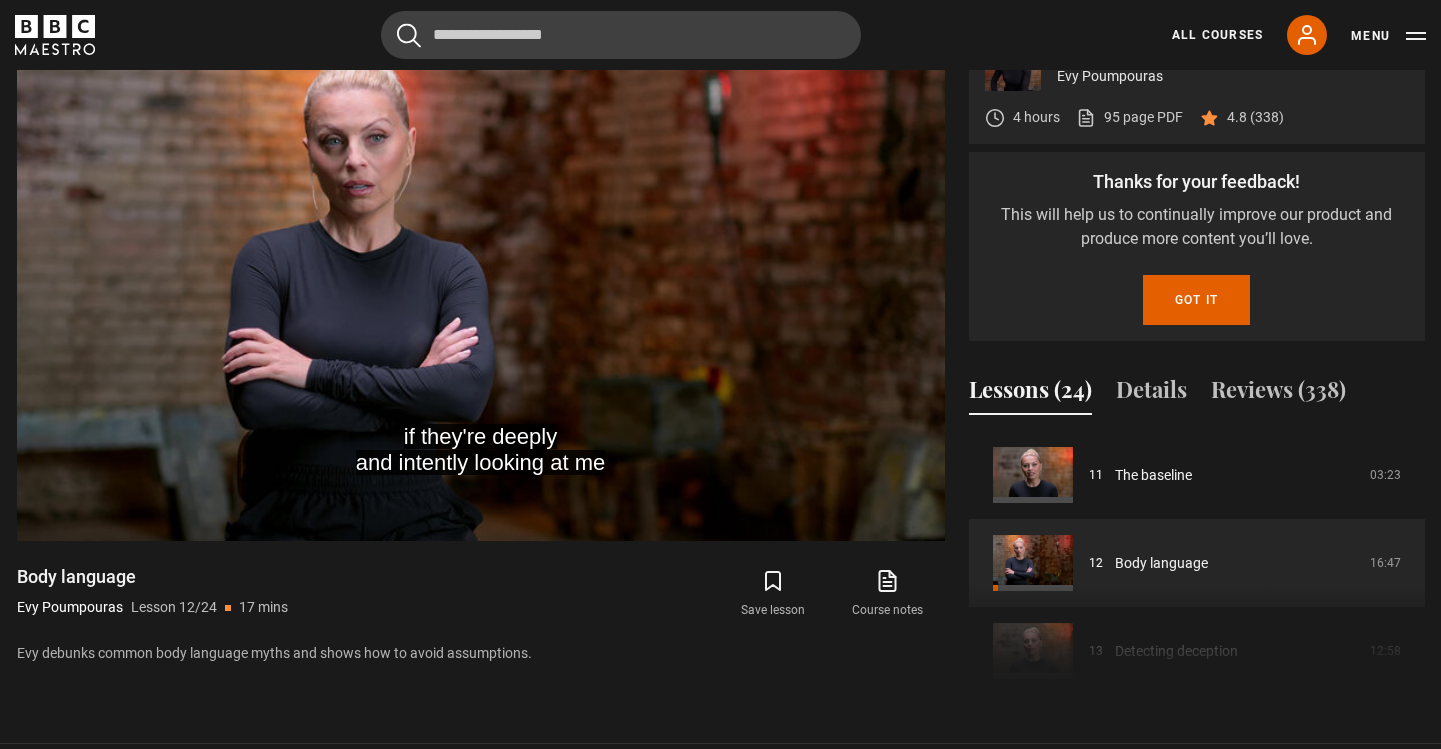 scroll, scrollTop: 891, scrollLeft: 0, axis: vertical 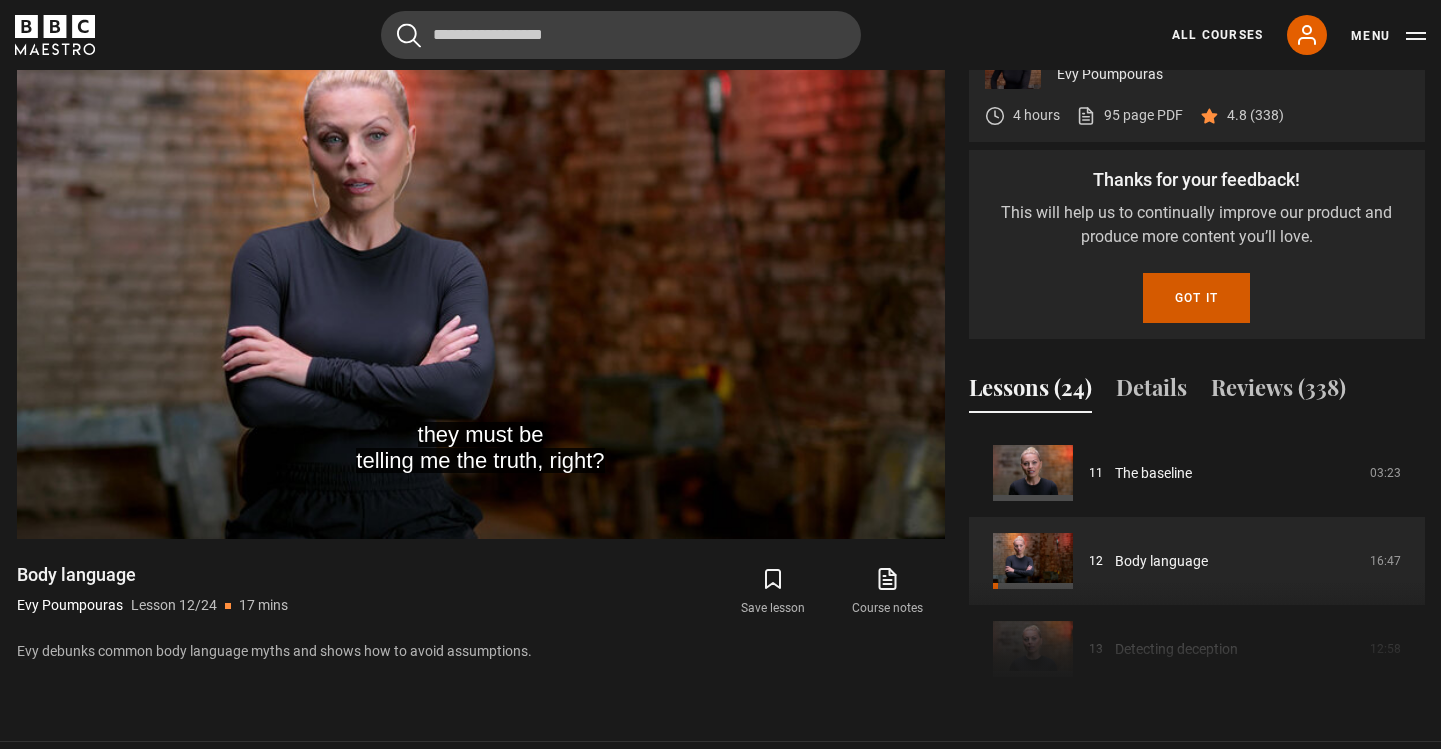 click on "Got it" at bounding box center (1196, 298) 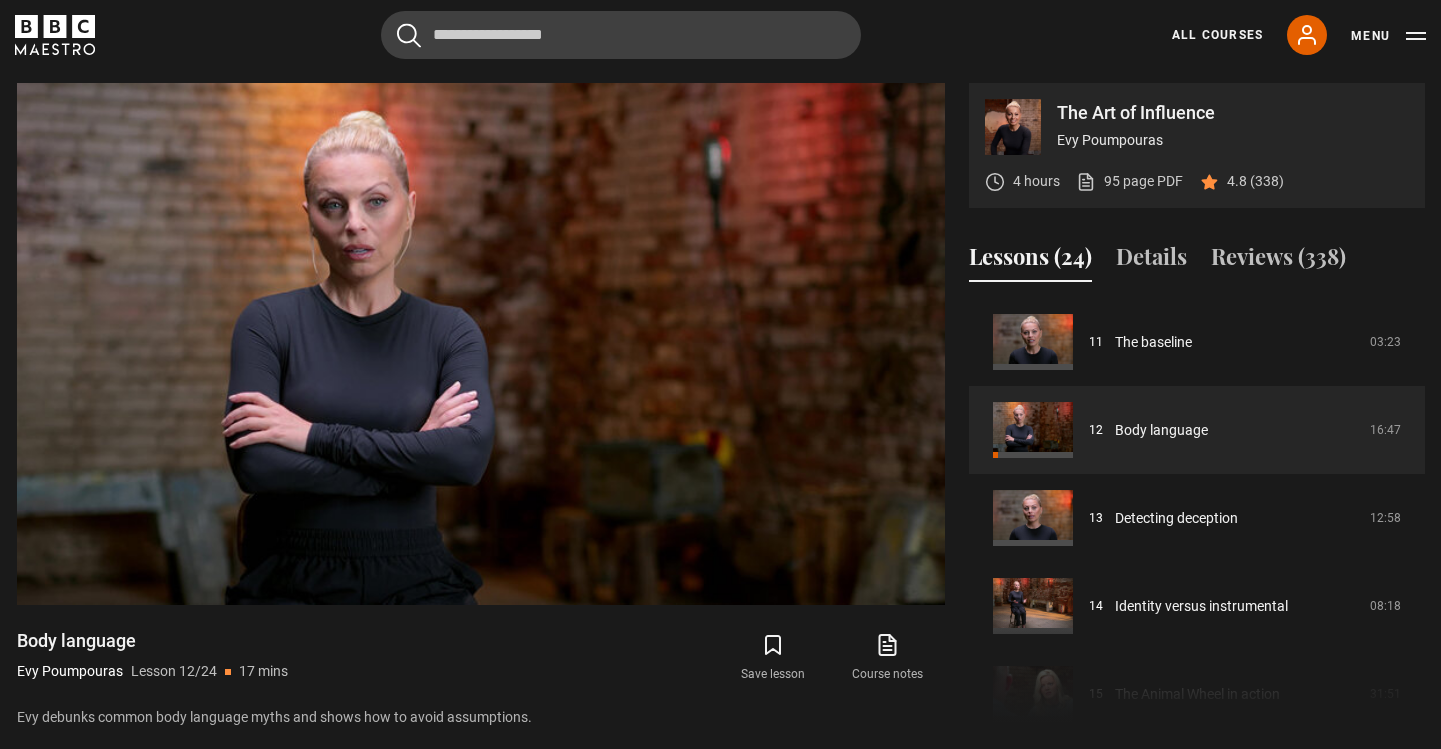 scroll, scrollTop: 823, scrollLeft: 0, axis: vertical 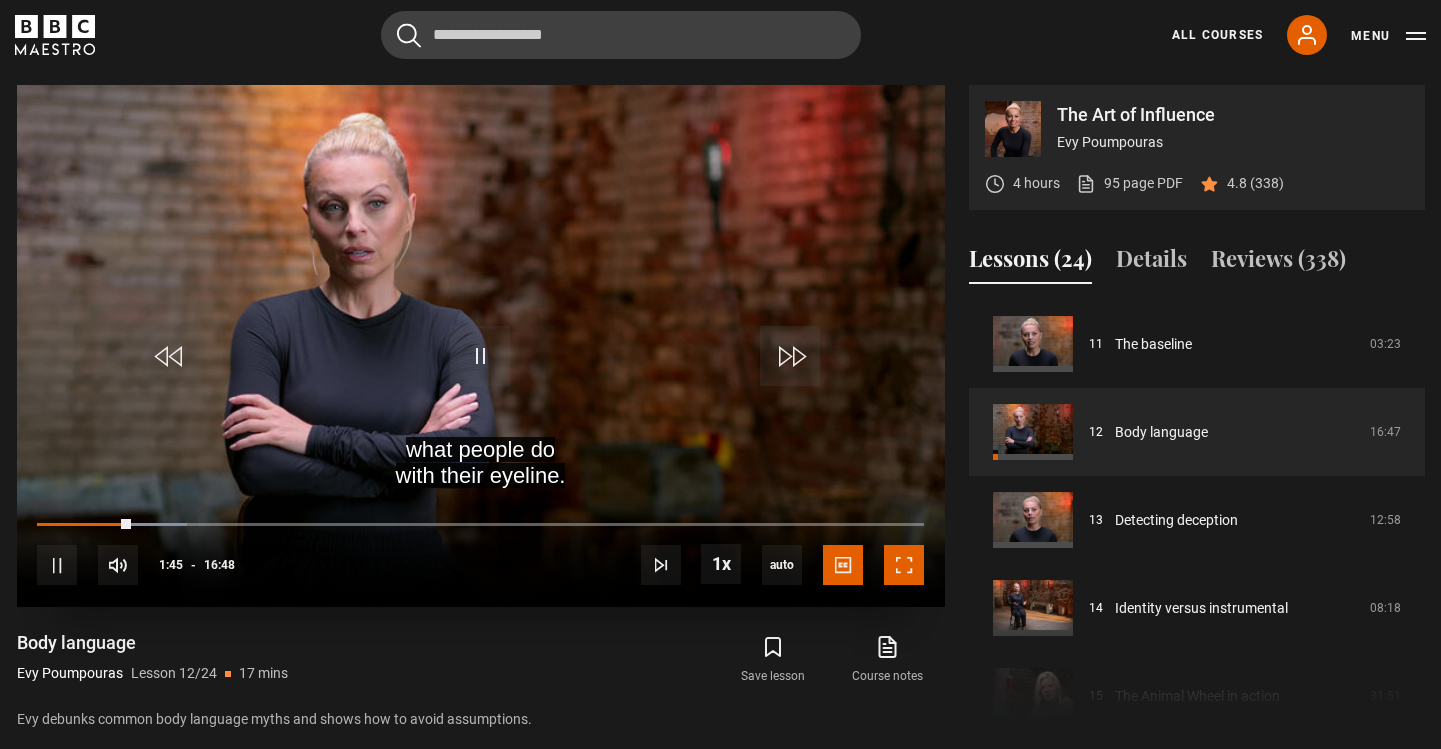click at bounding box center (904, 565) 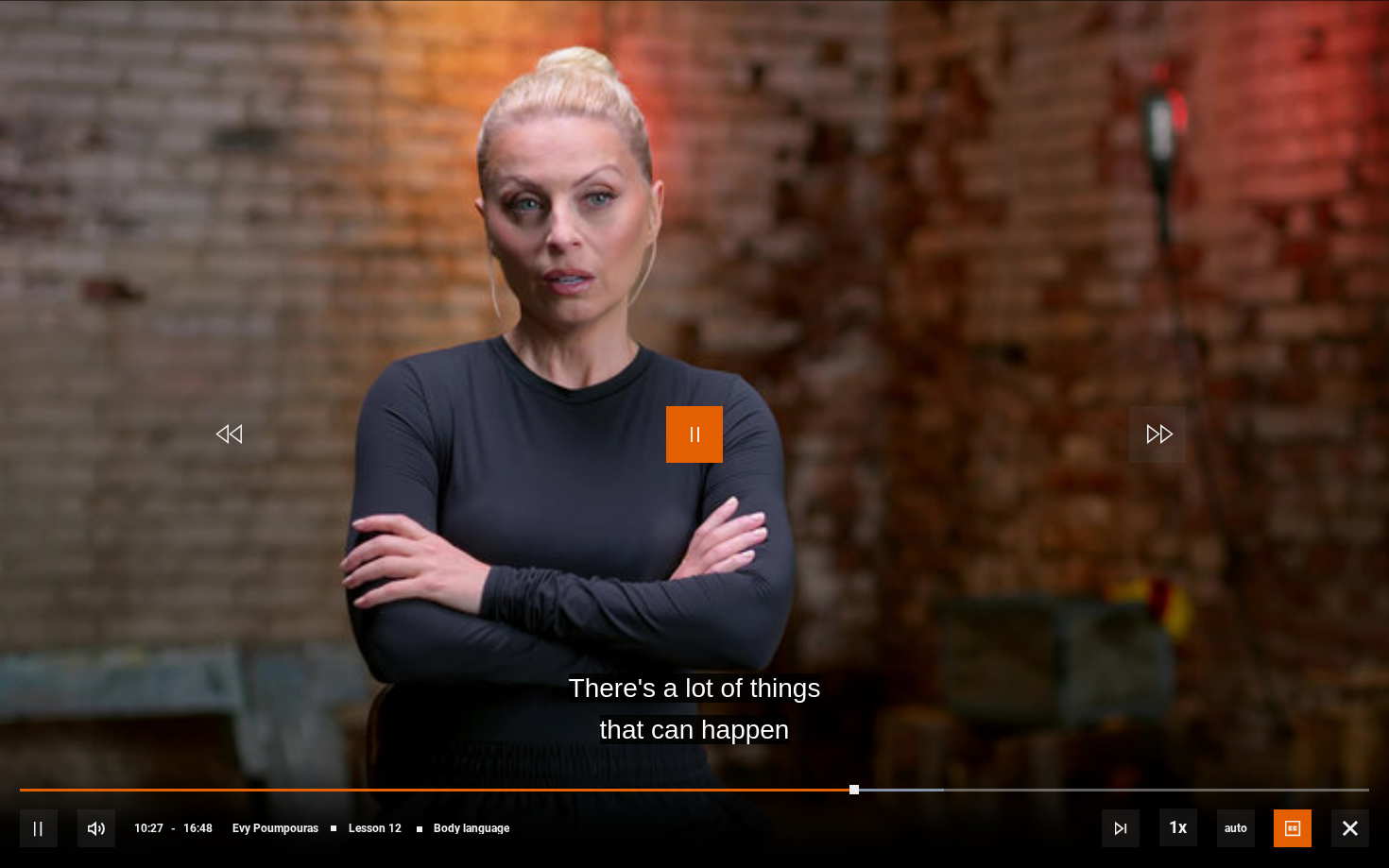 click at bounding box center [694, 434] 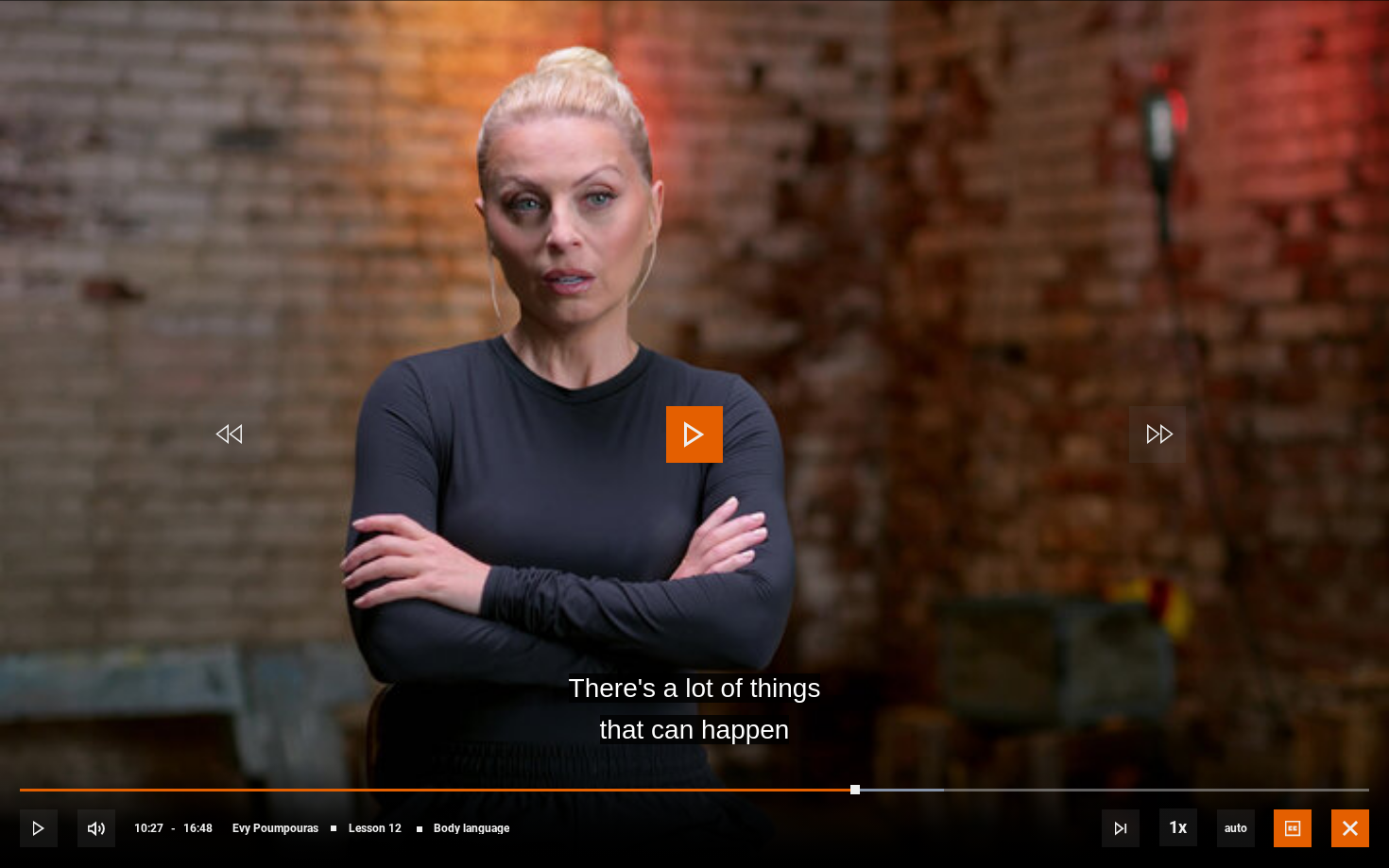 click at bounding box center [1350, 828] 